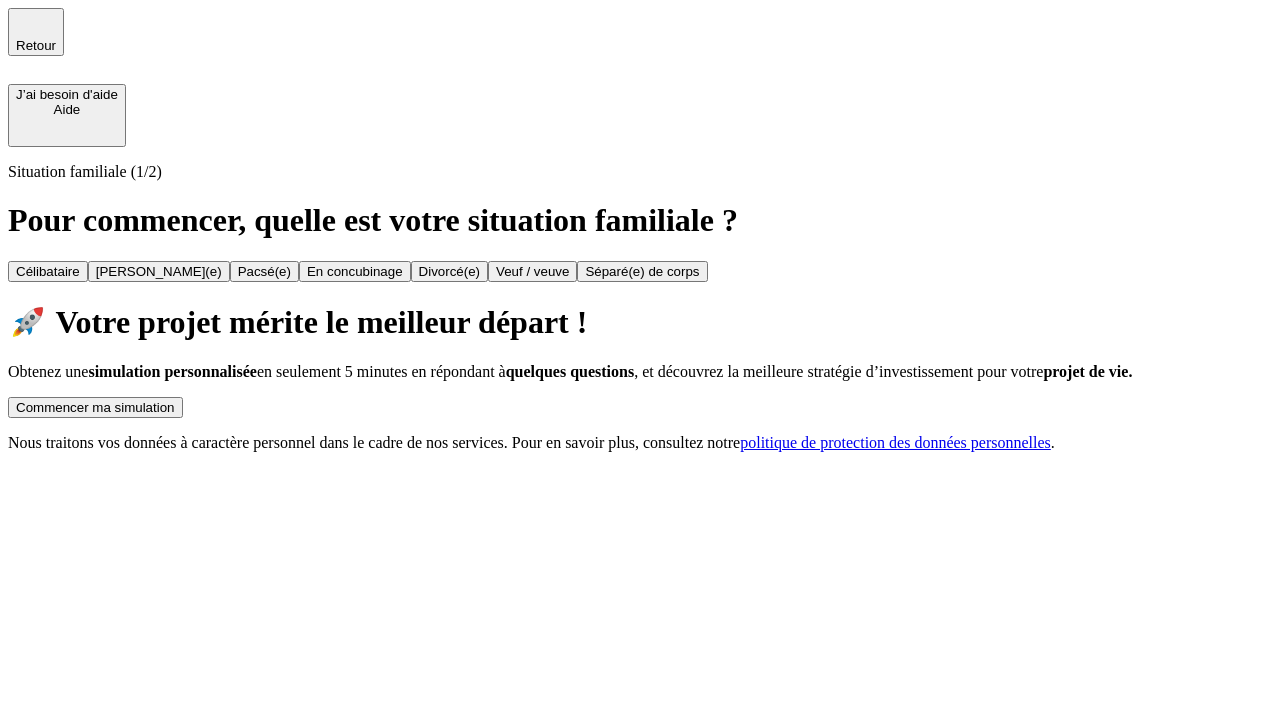 scroll, scrollTop: 0, scrollLeft: 0, axis: both 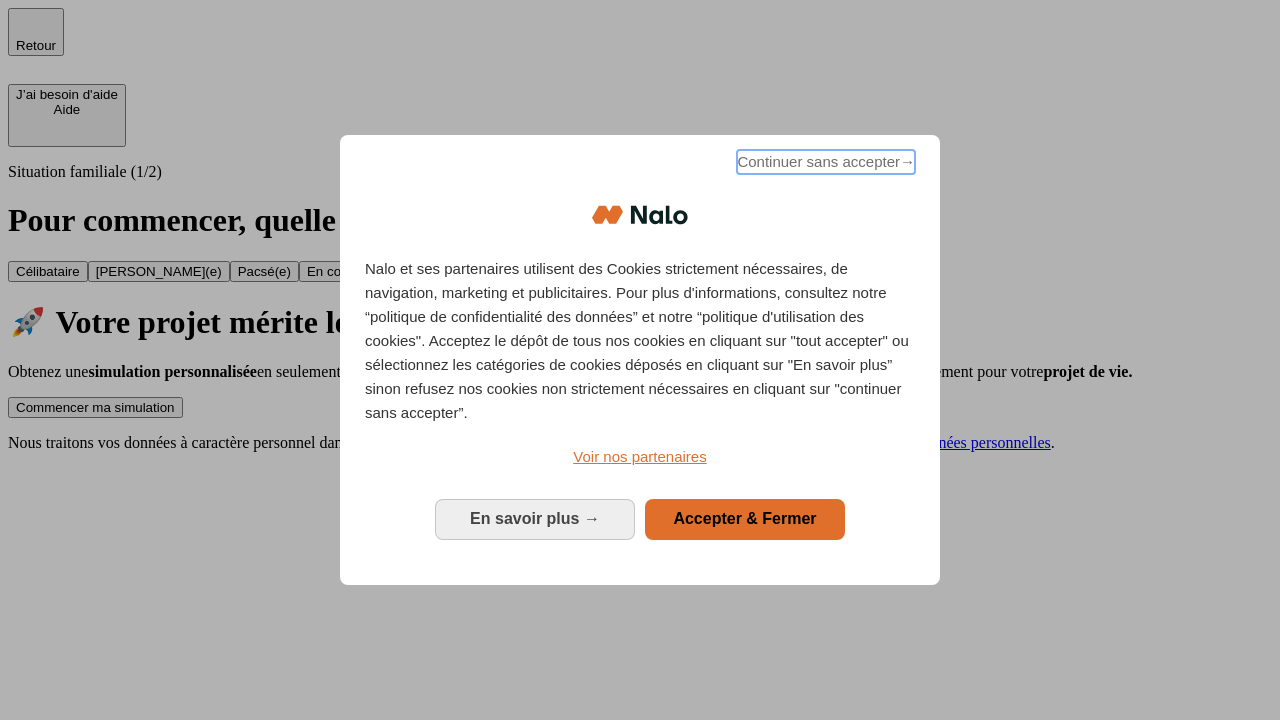 click on "Continuer sans accepter  →" at bounding box center (826, 162) 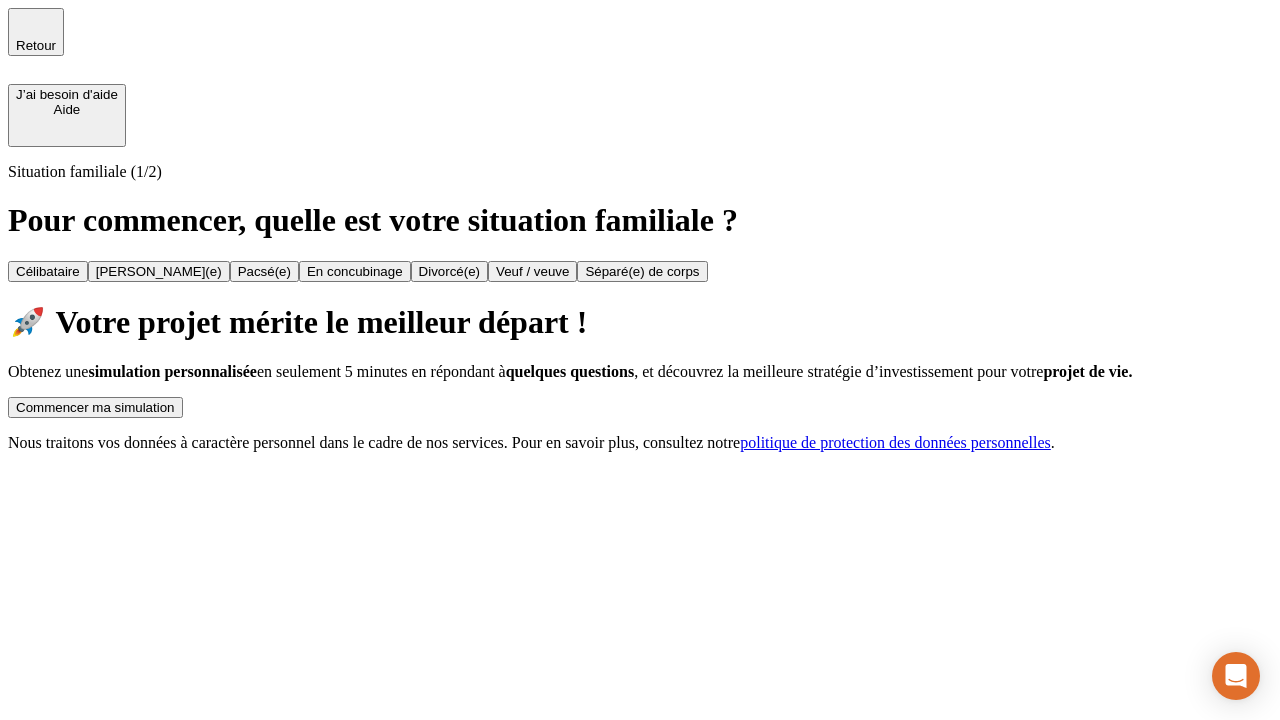 click on "Commencer ma simulation" at bounding box center (95, 407) 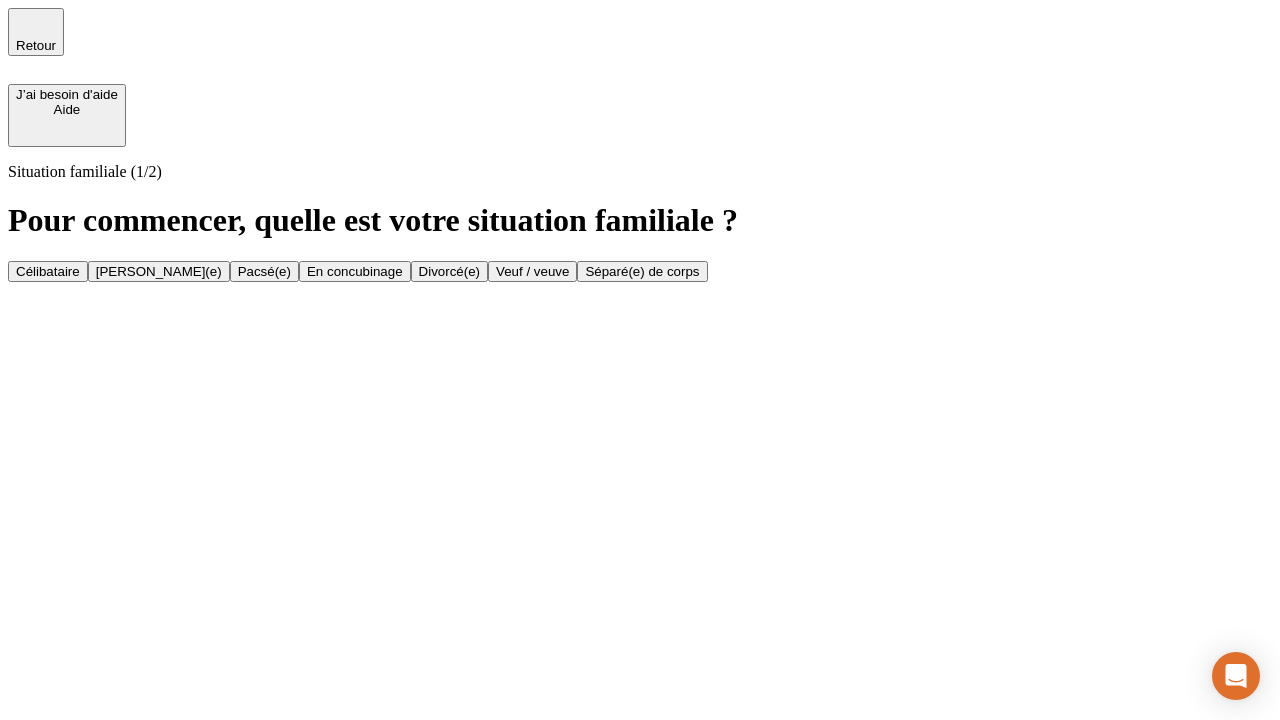 click on "Célibataire" at bounding box center (48, 271) 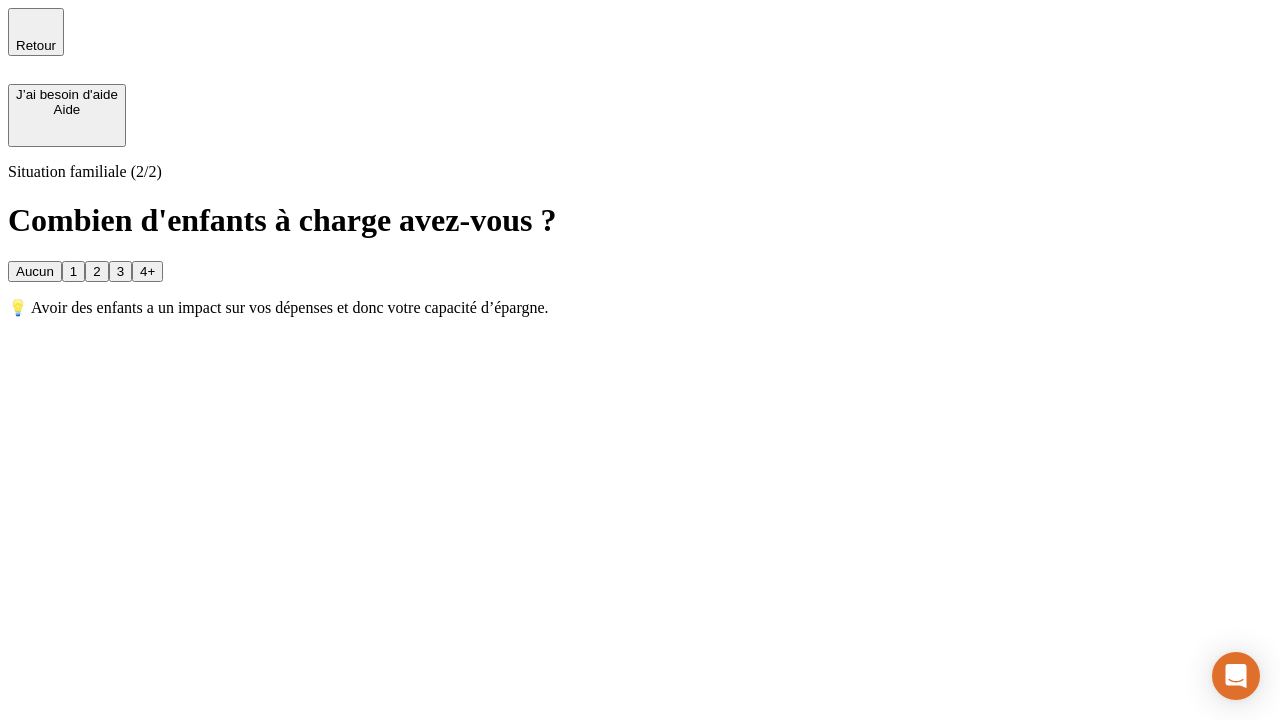 click on "Aucun" at bounding box center [35, 271] 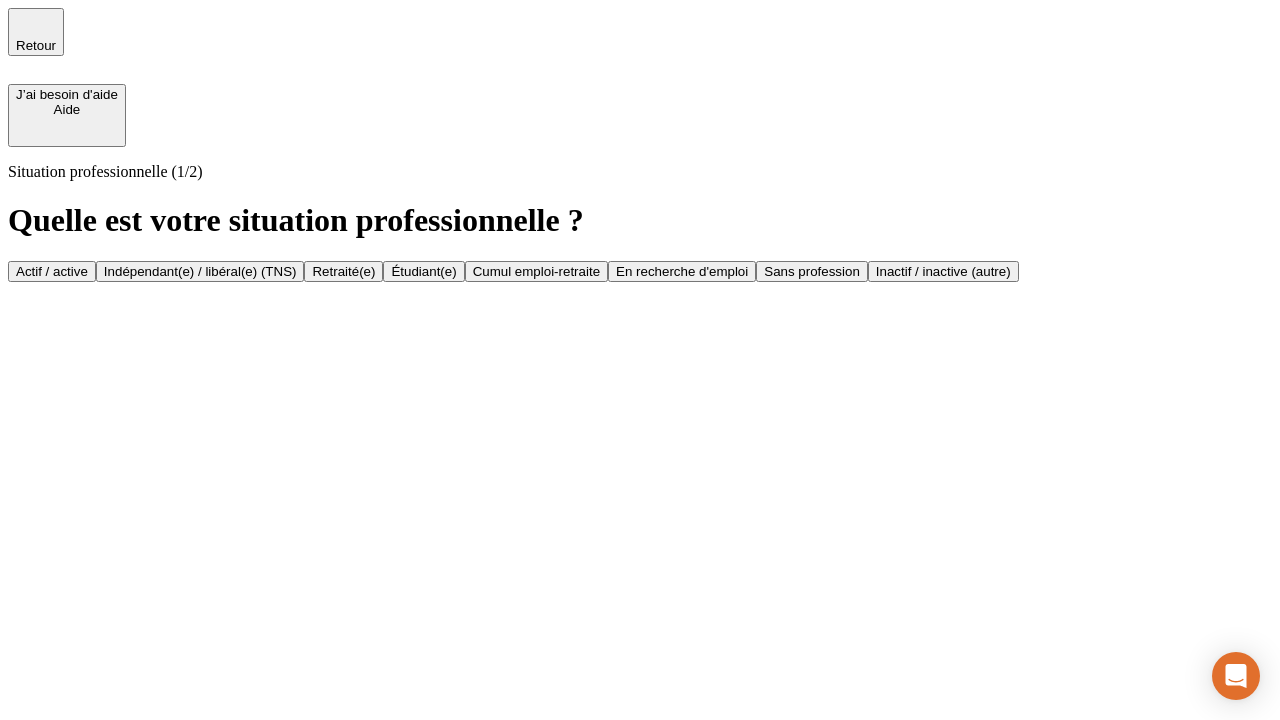 click on "Actif / active" at bounding box center [52, 271] 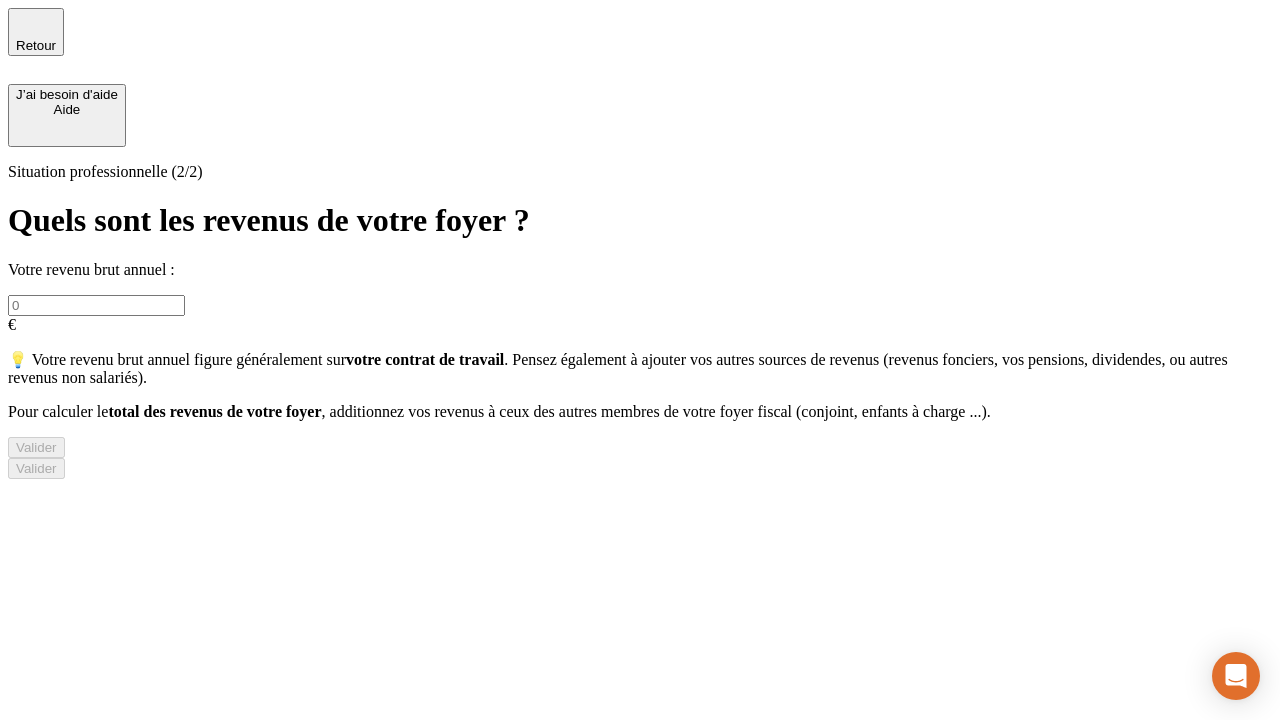 click at bounding box center (96, 305) 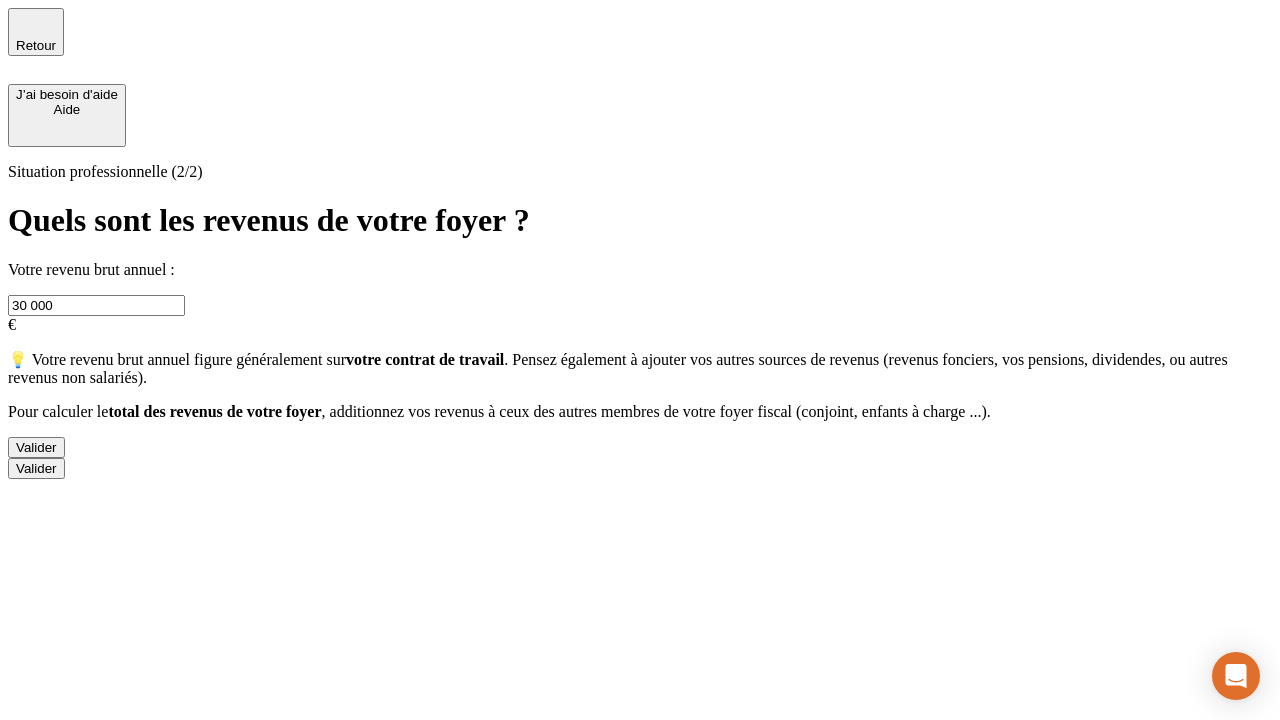 type on "30 000" 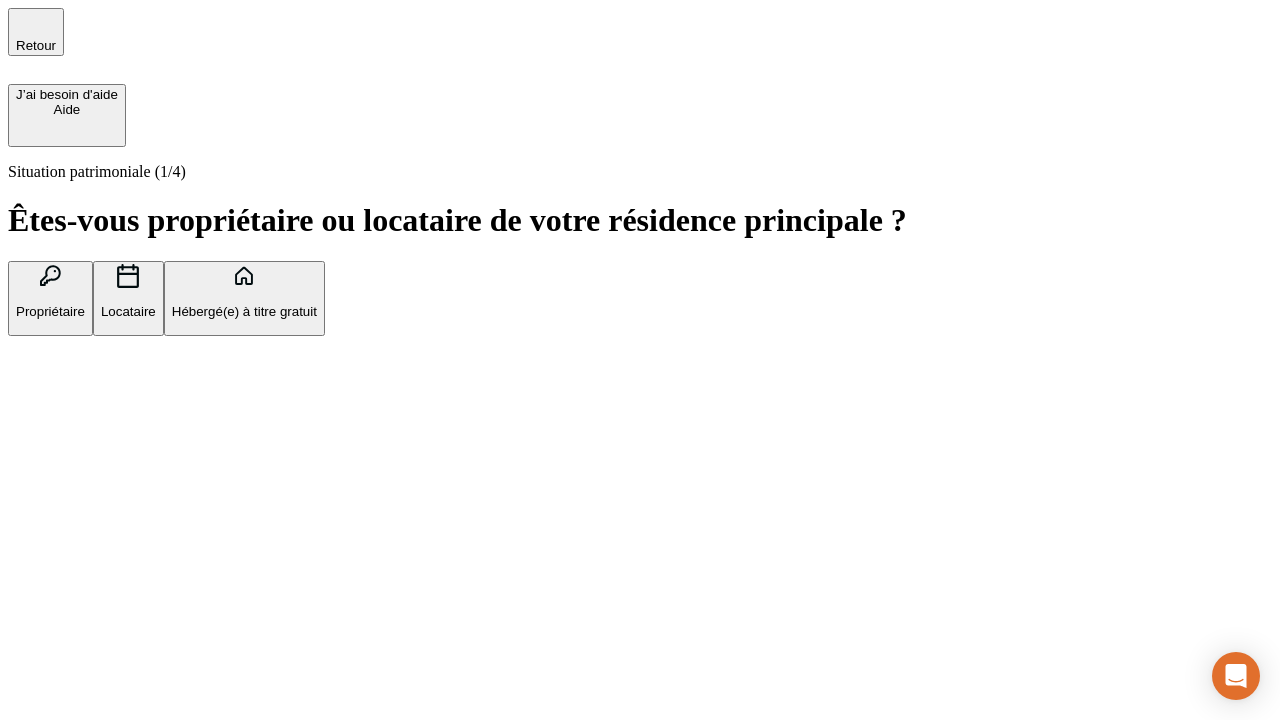 click on "Hébergé(e) à titre gratuit" at bounding box center [244, 311] 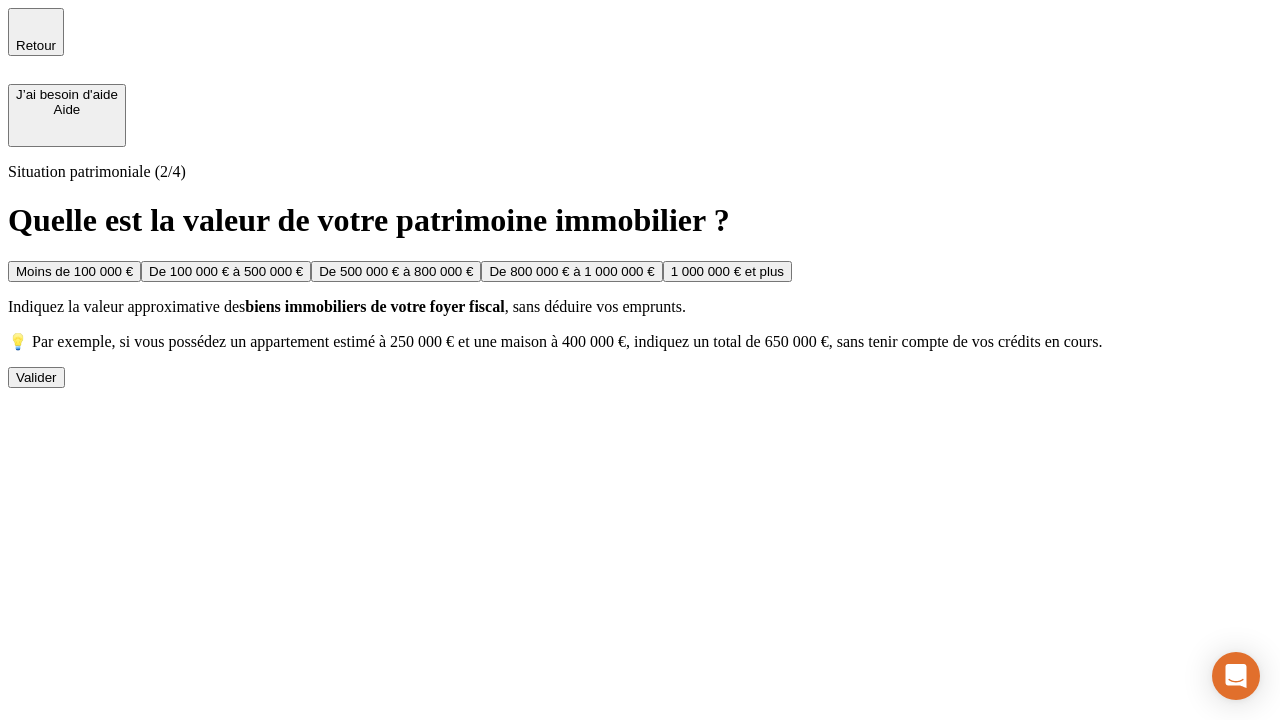 click on "Moins de 100 000 €" at bounding box center [74, 271] 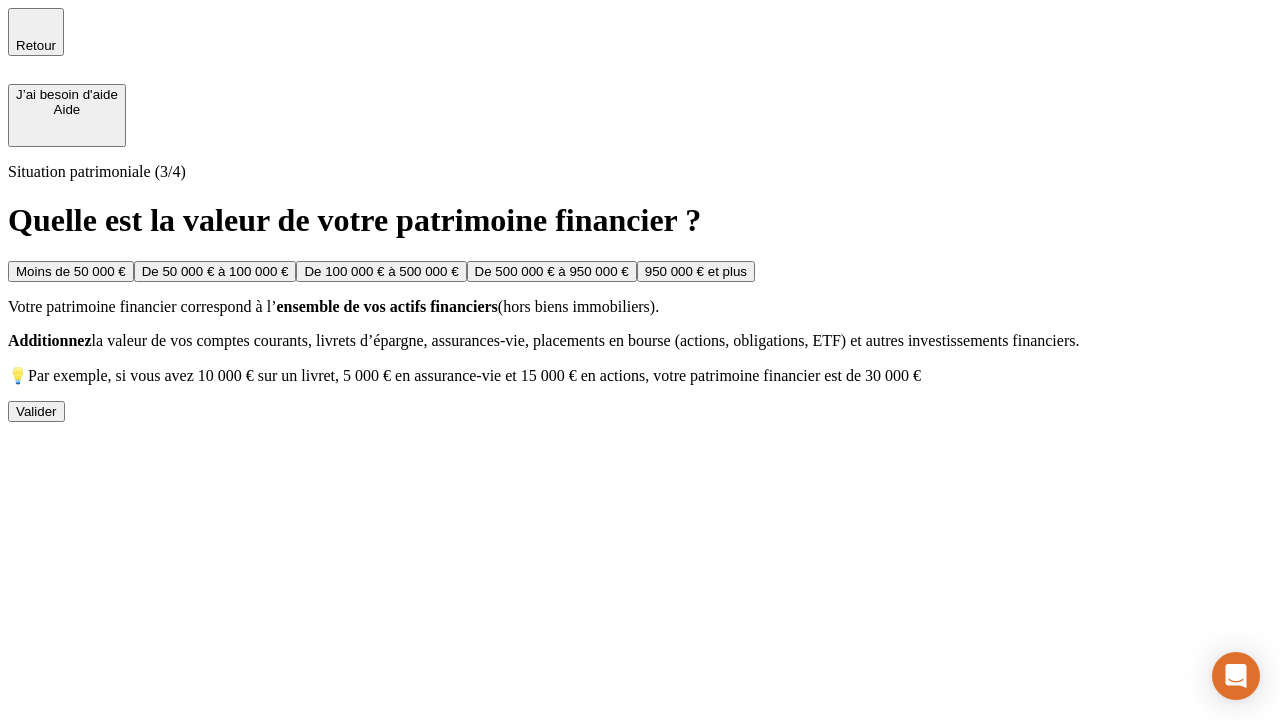 click on "Moins de 50 000 €" at bounding box center [71, 271] 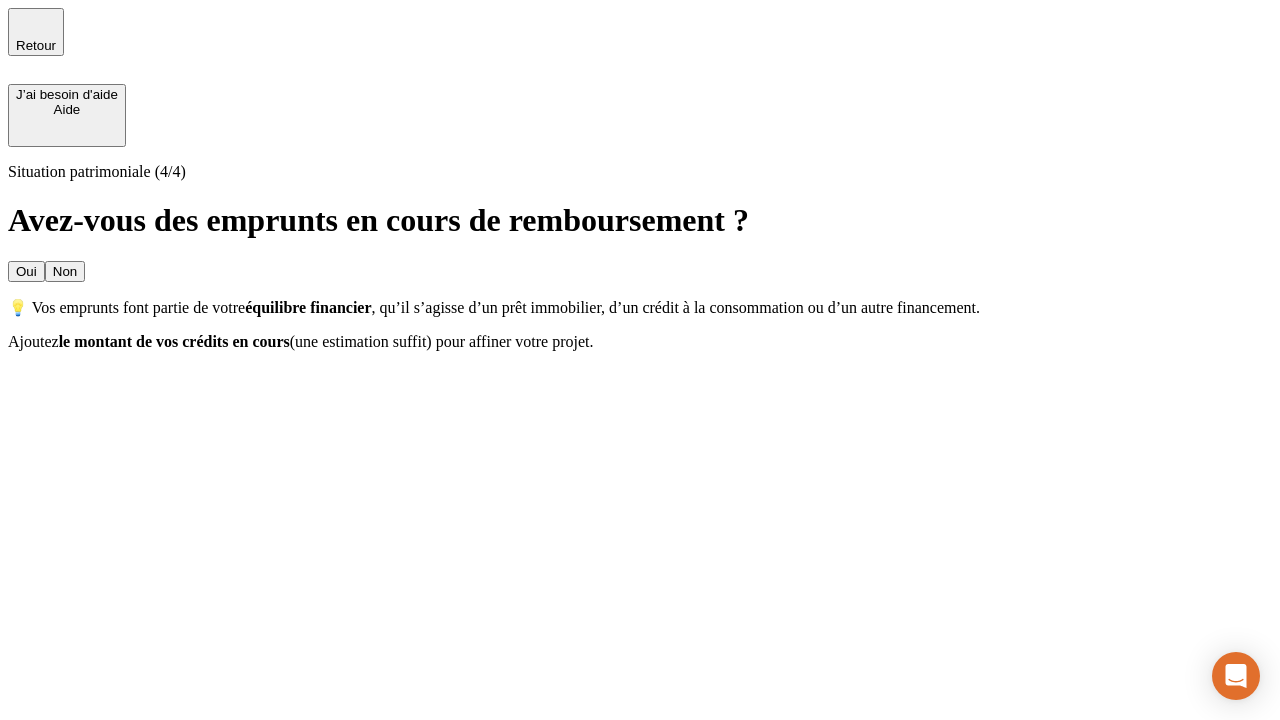 click on "Non" at bounding box center [65, 271] 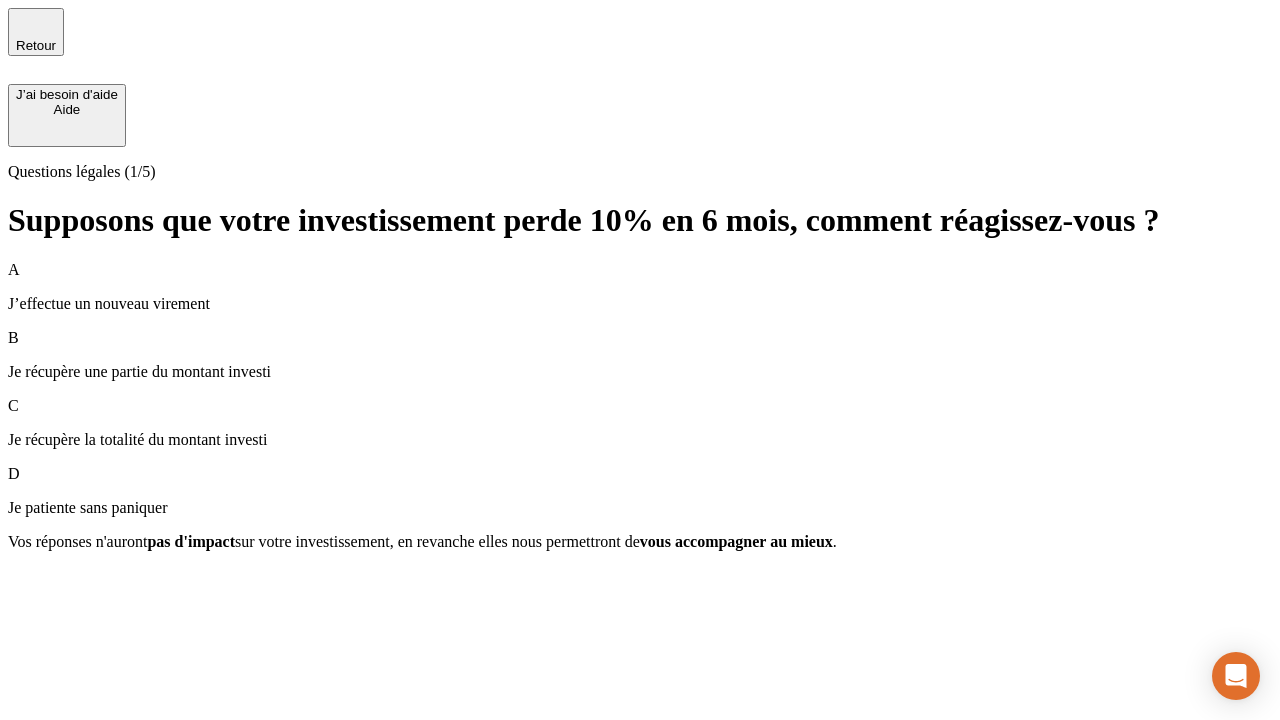 click on "A J’effectue un nouveau virement" at bounding box center [640, 287] 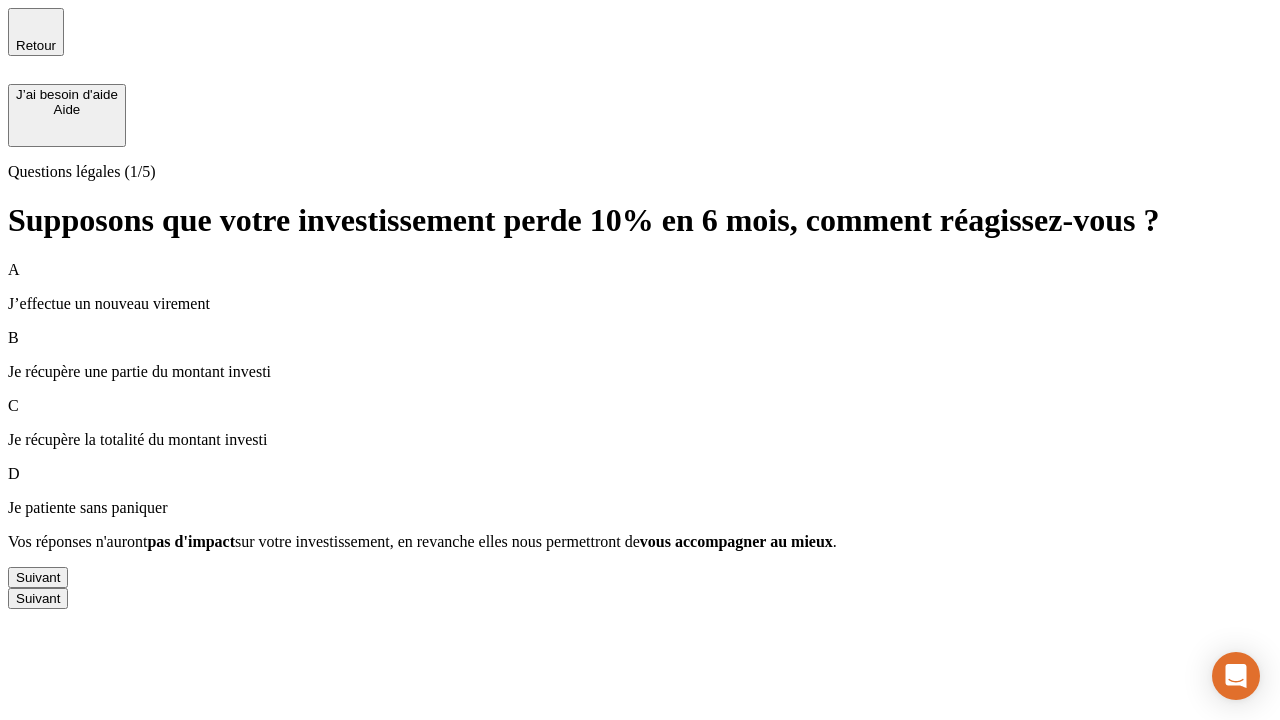 click on "Suivant" at bounding box center (38, 577) 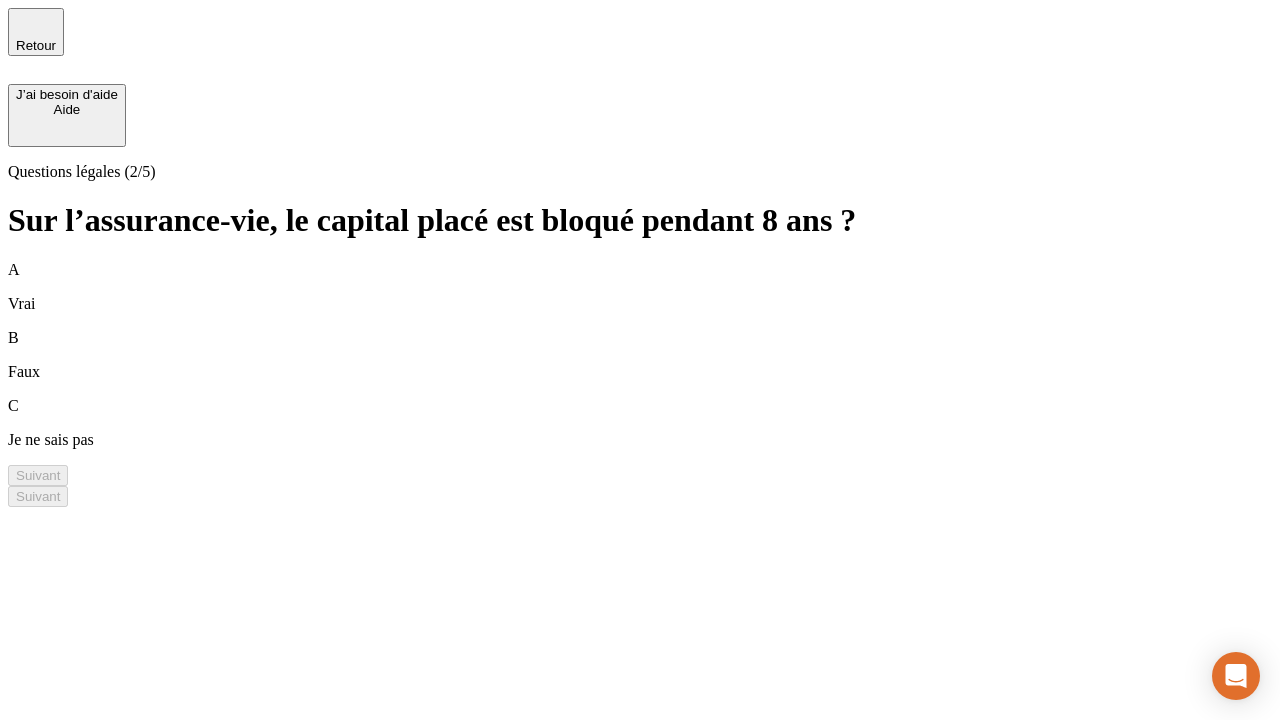click on "B Faux" at bounding box center (640, 355) 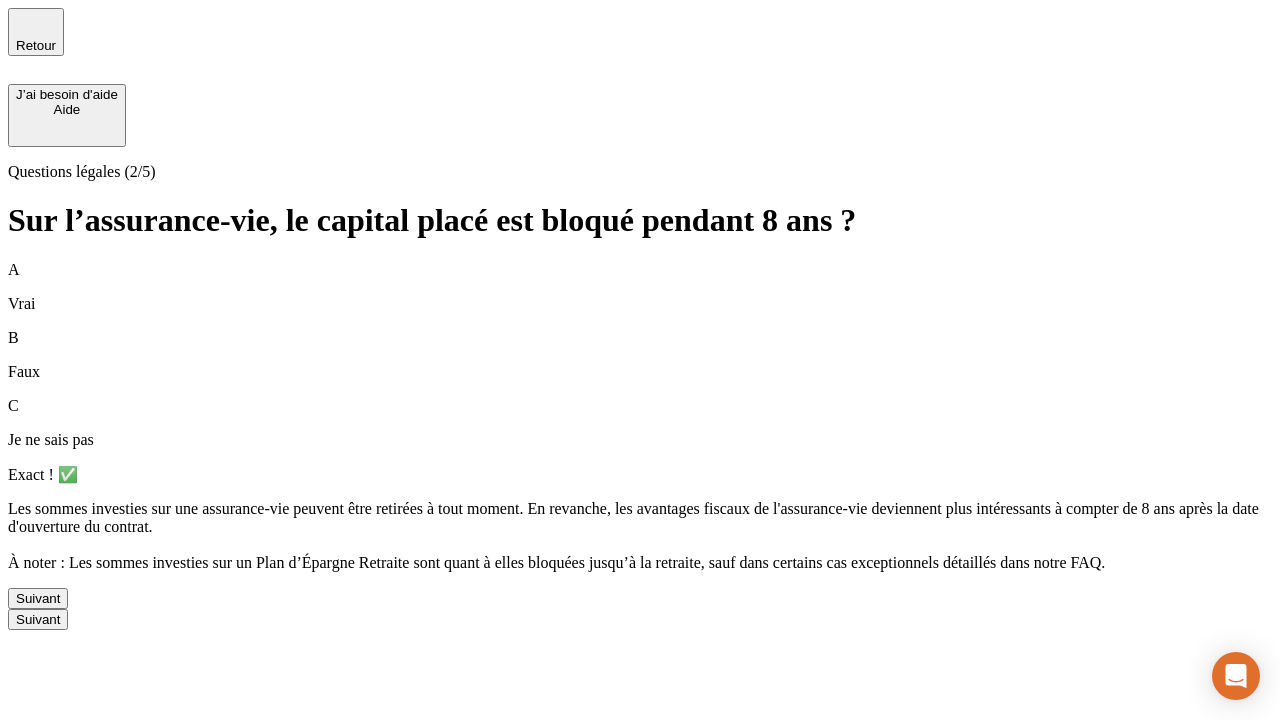 click on "Suivant" at bounding box center [38, 598] 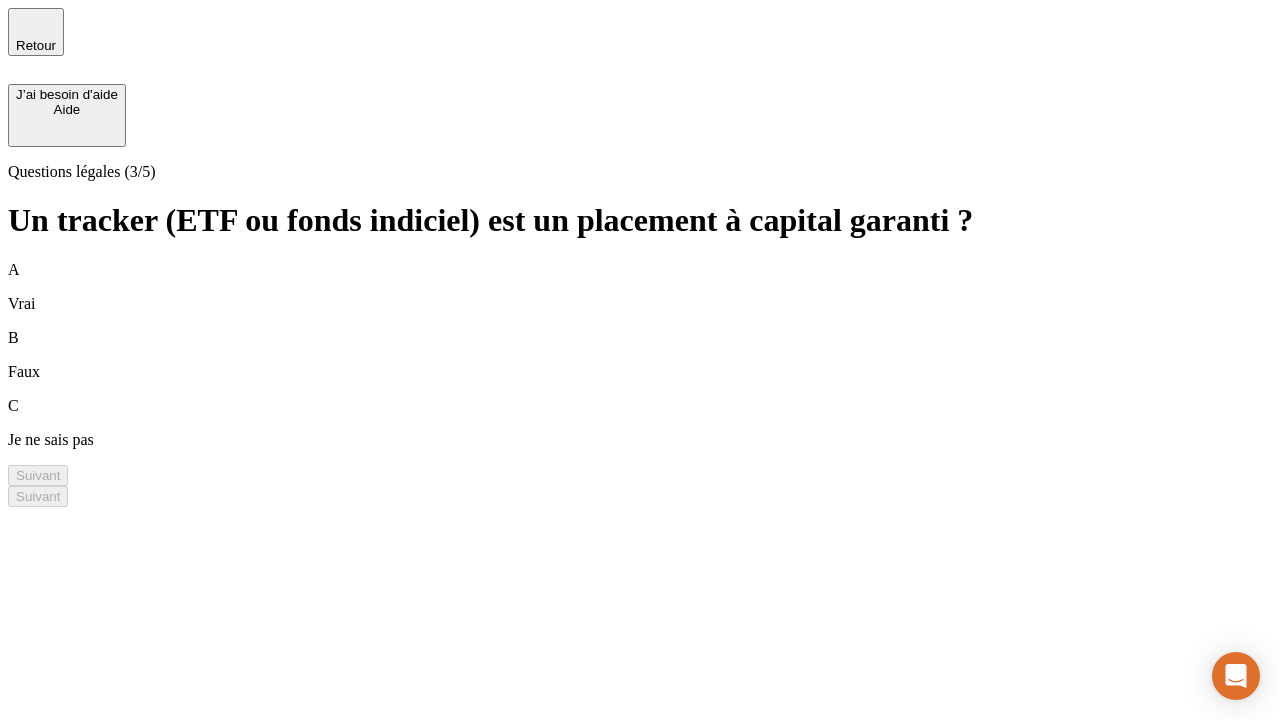 click on "B Faux" at bounding box center [640, 355] 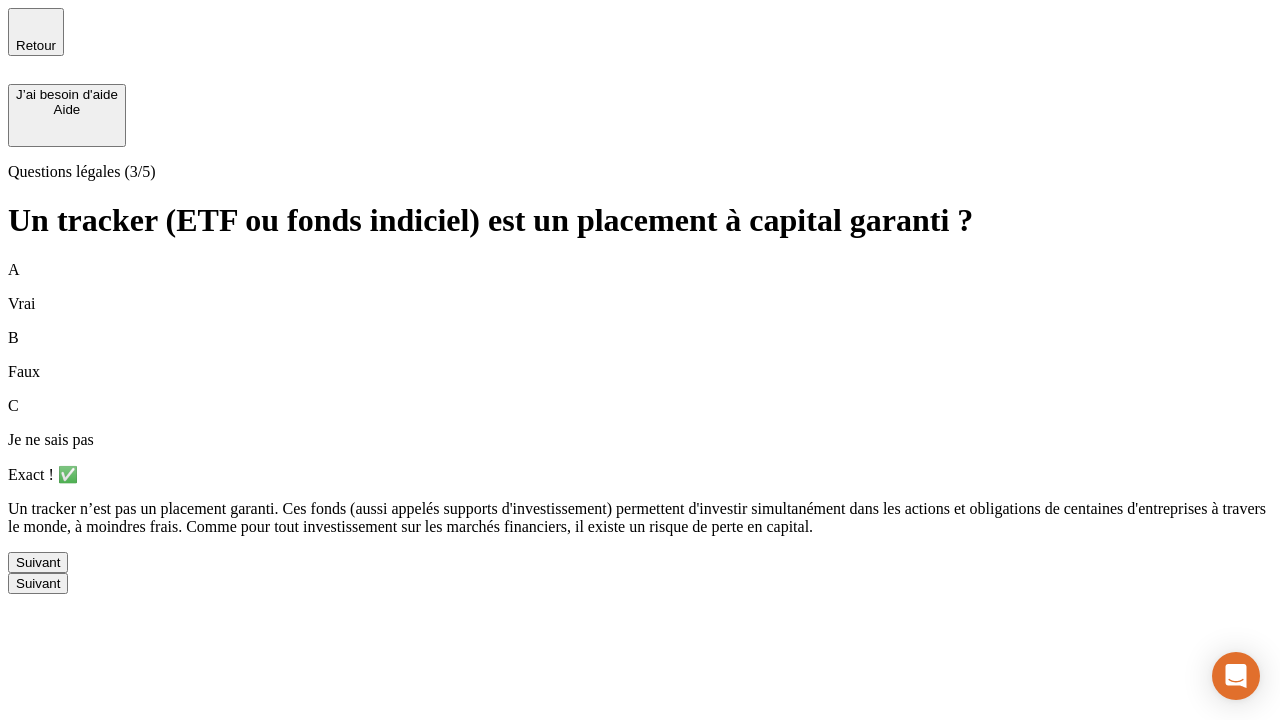 click on "Suivant" at bounding box center (38, 562) 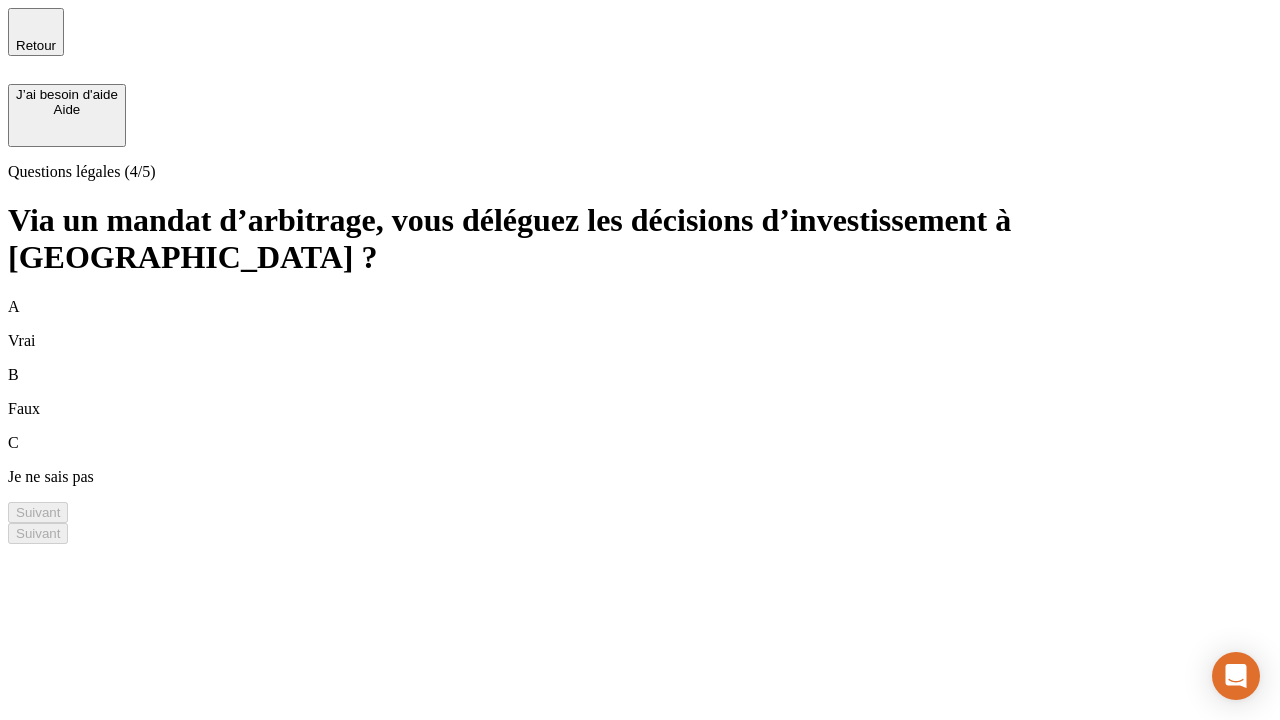 click on "A Vrai" at bounding box center [640, 324] 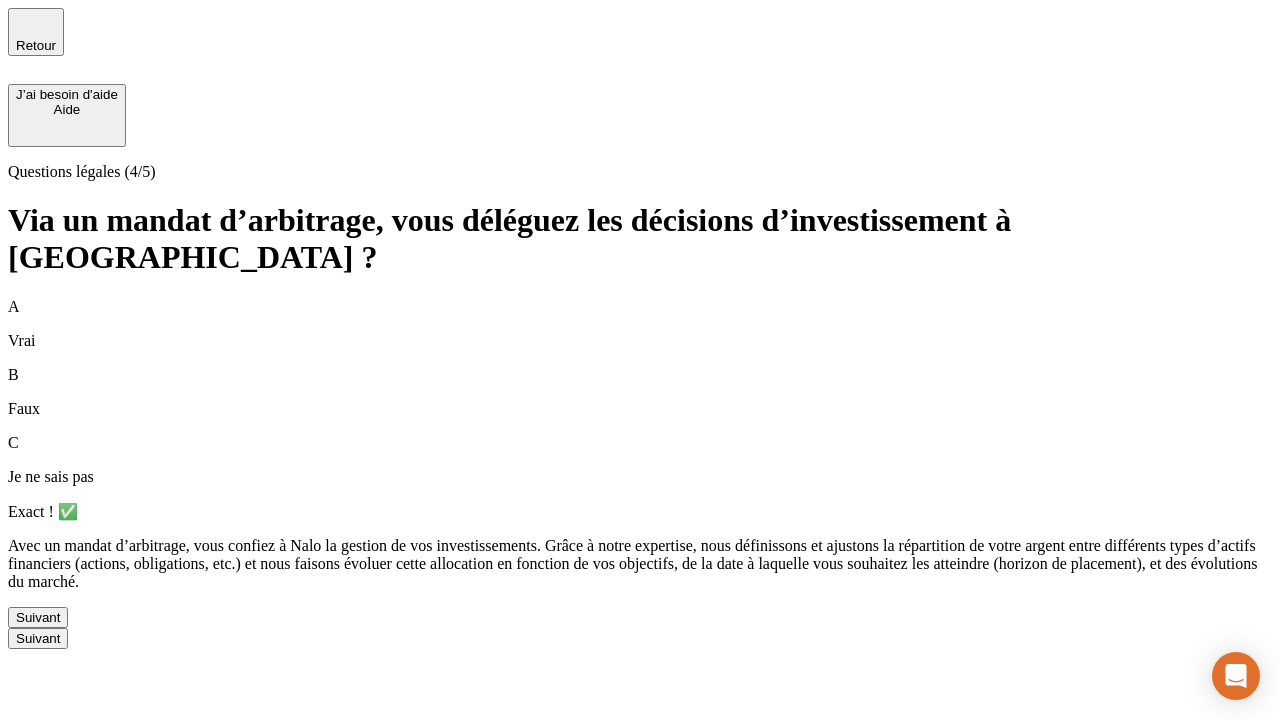 click on "Suivant" at bounding box center [38, 617] 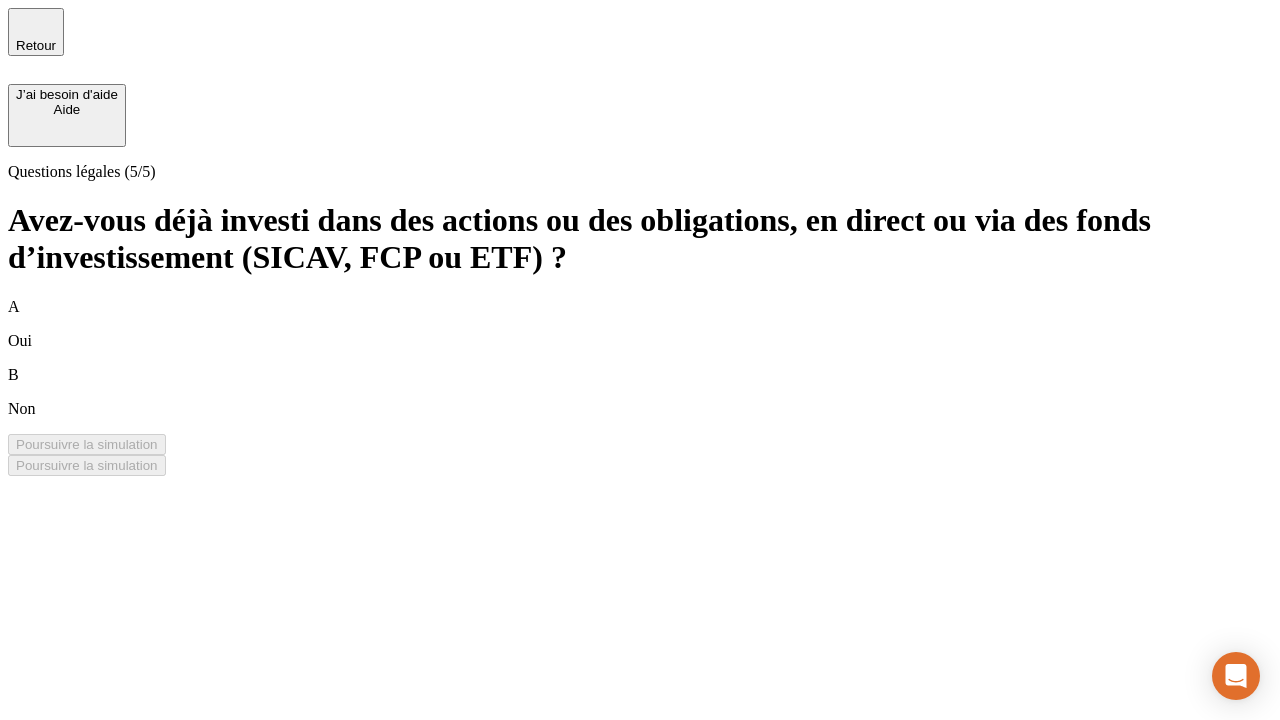 click on "B Non" at bounding box center [640, 392] 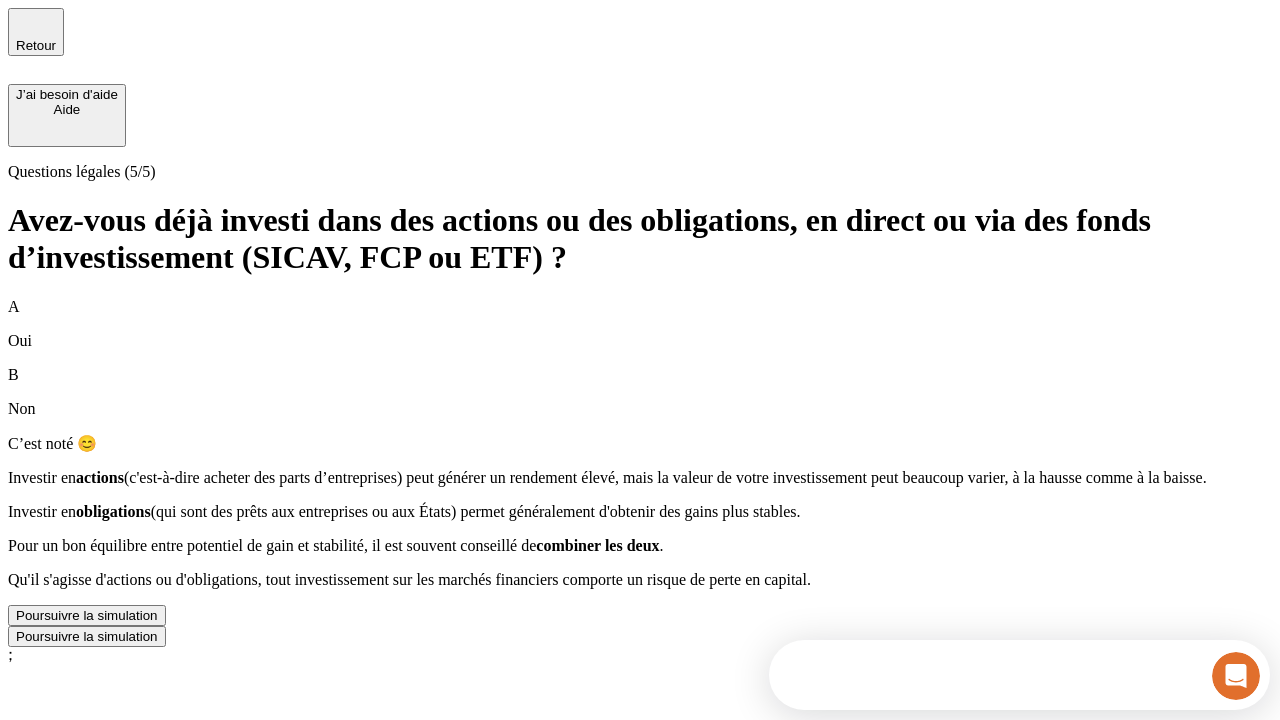 scroll, scrollTop: 0, scrollLeft: 0, axis: both 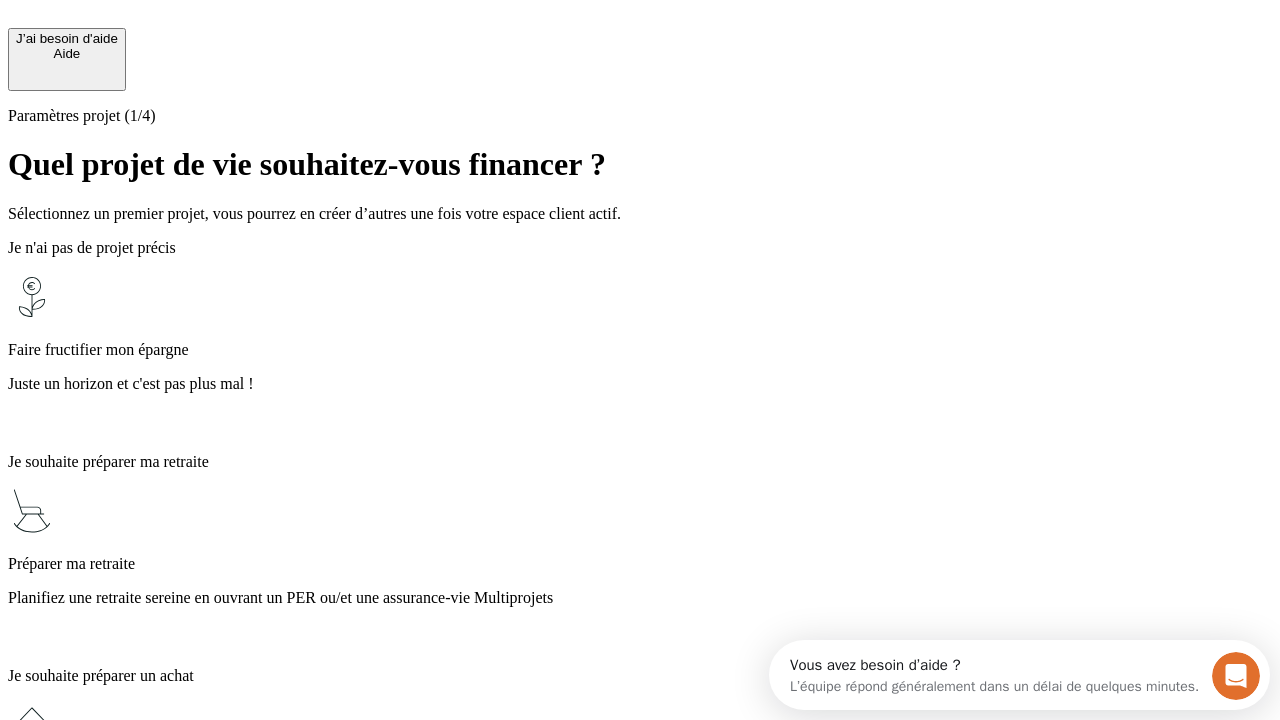 click on "Planifiez une retraite sereine en ouvrant un PER ou/et une assurance-vie Multiprojets" at bounding box center (640, 598) 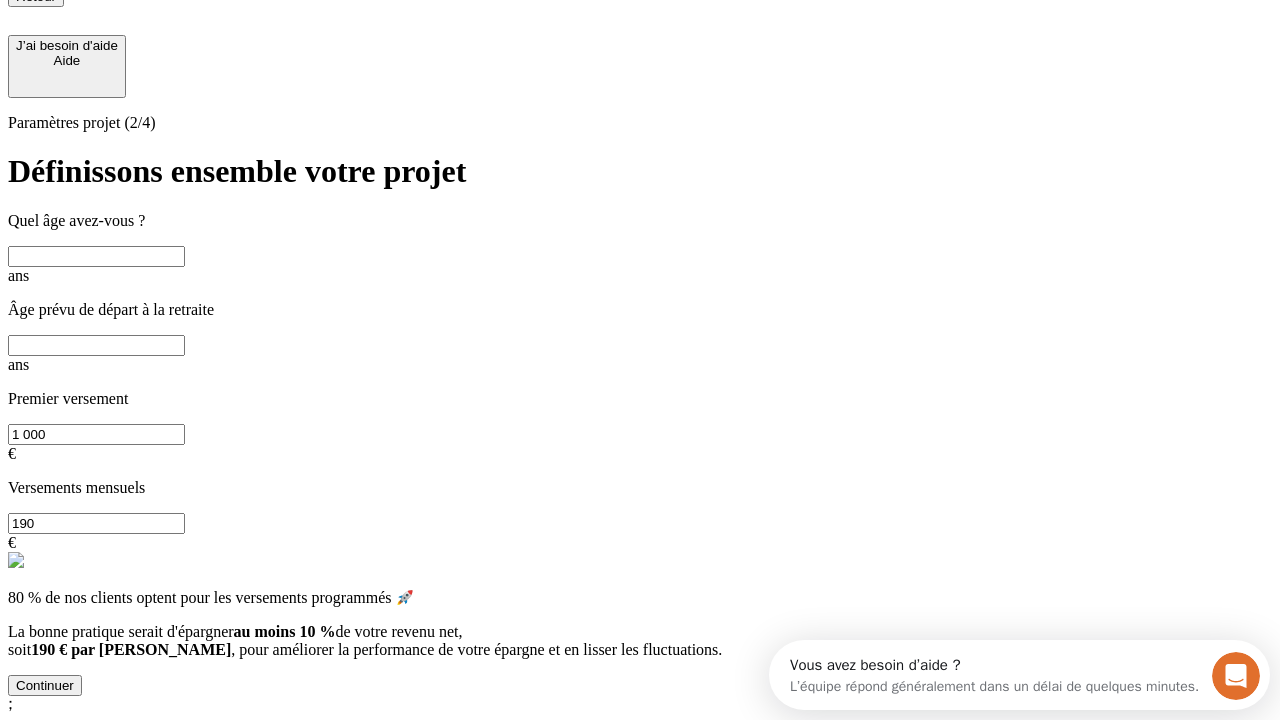 scroll, scrollTop: 18, scrollLeft: 0, axis: vertical 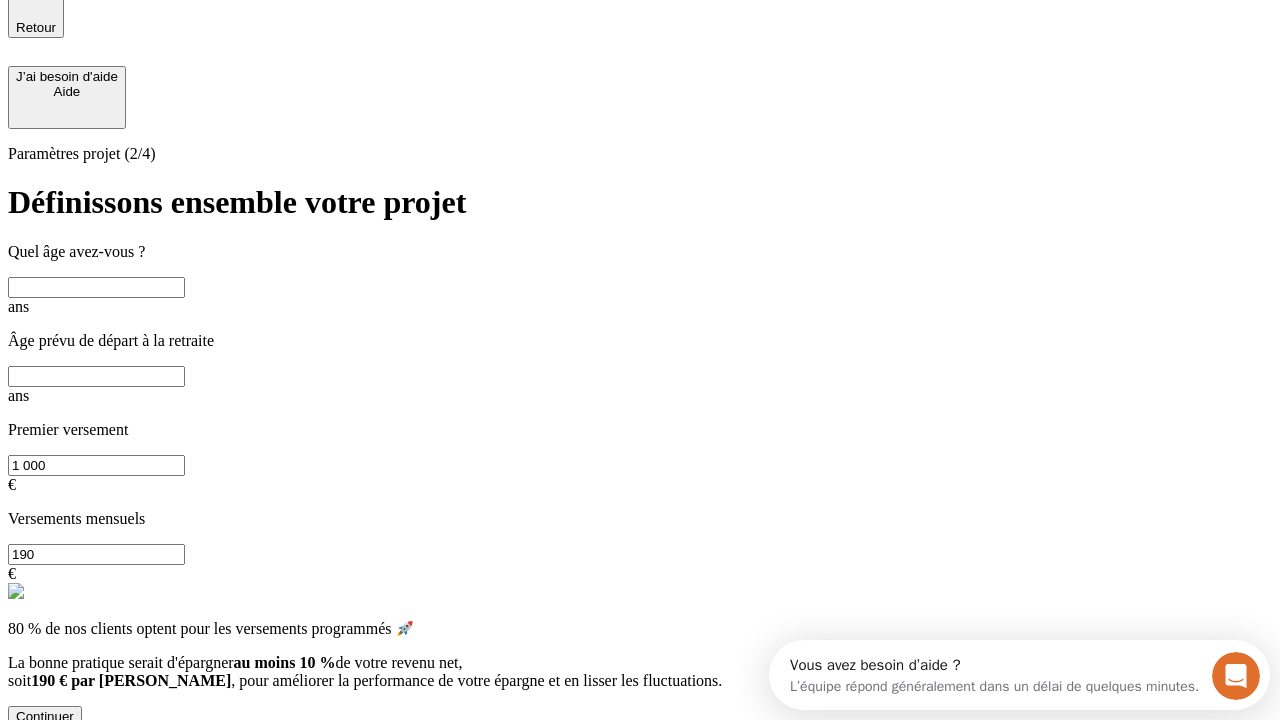 click at bounding box center (96, 287) 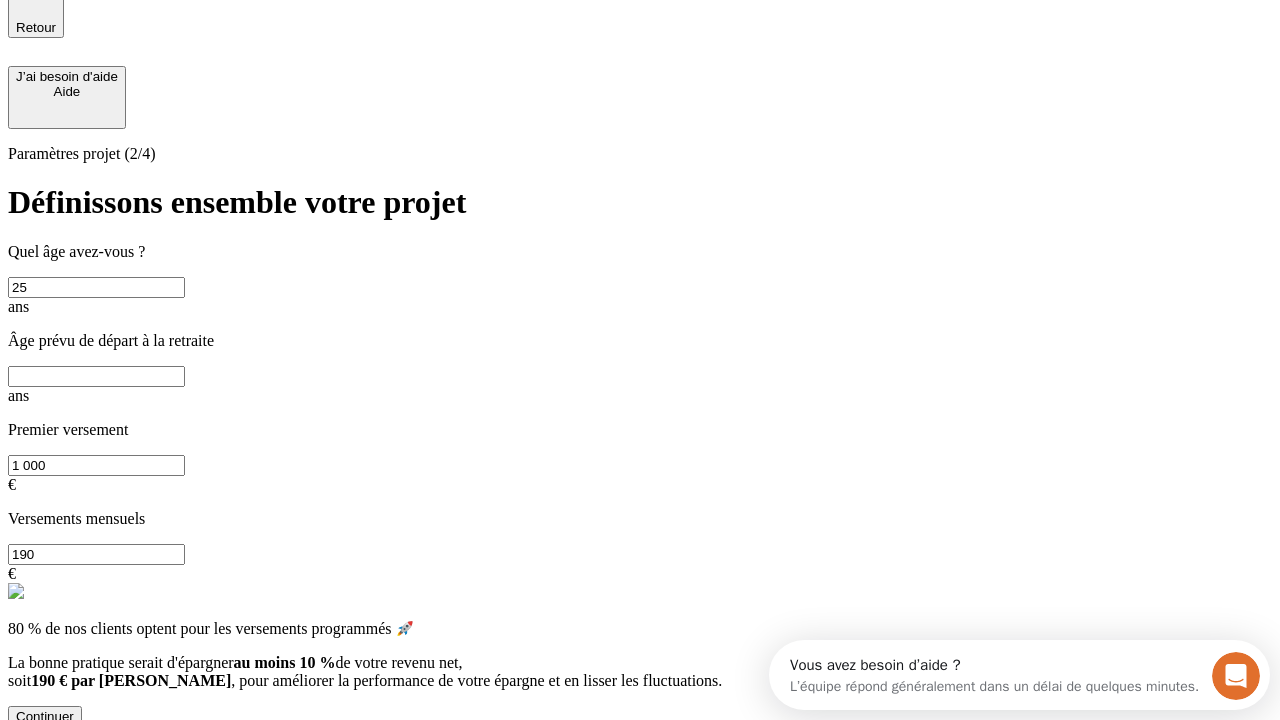 type on "25" 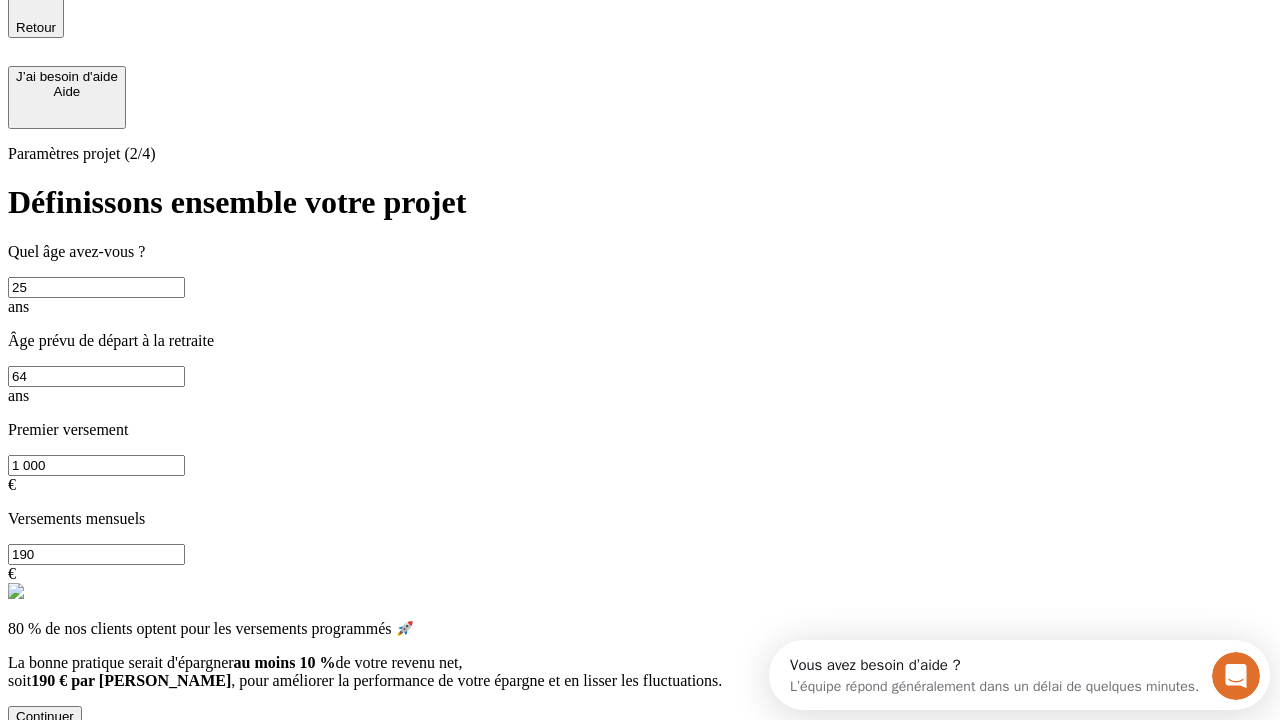 type on "64" 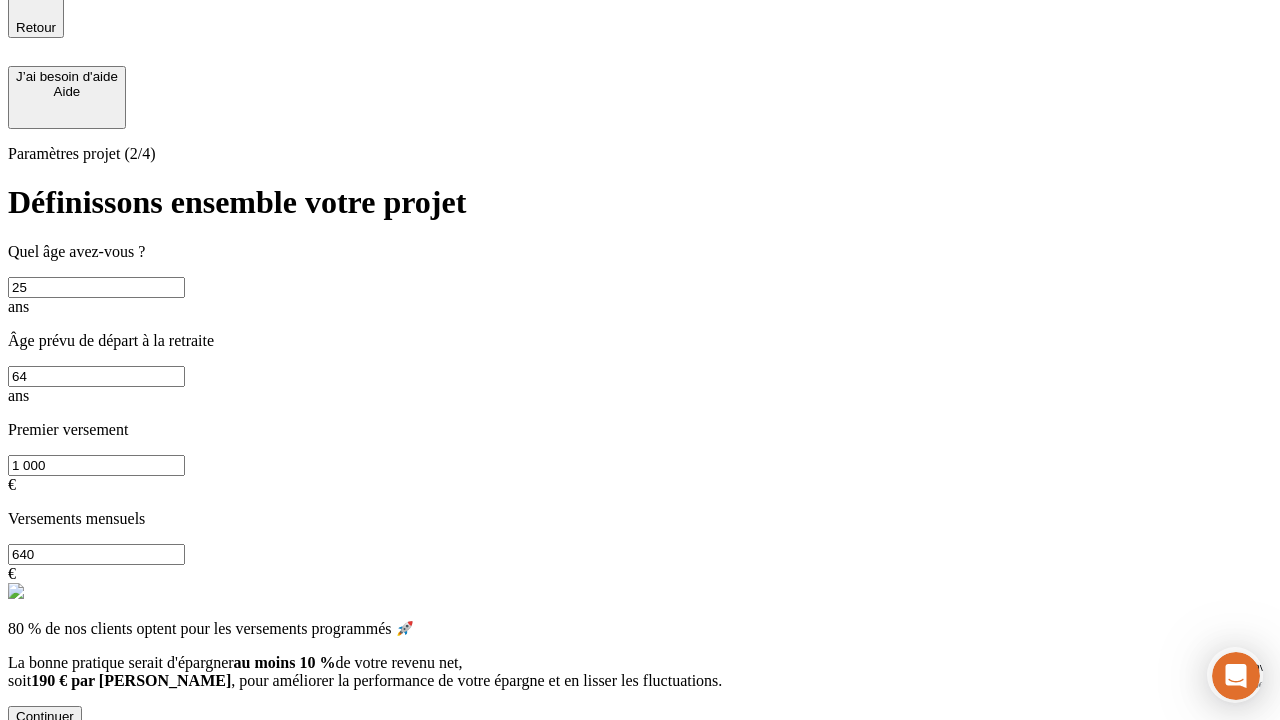 type on "640" 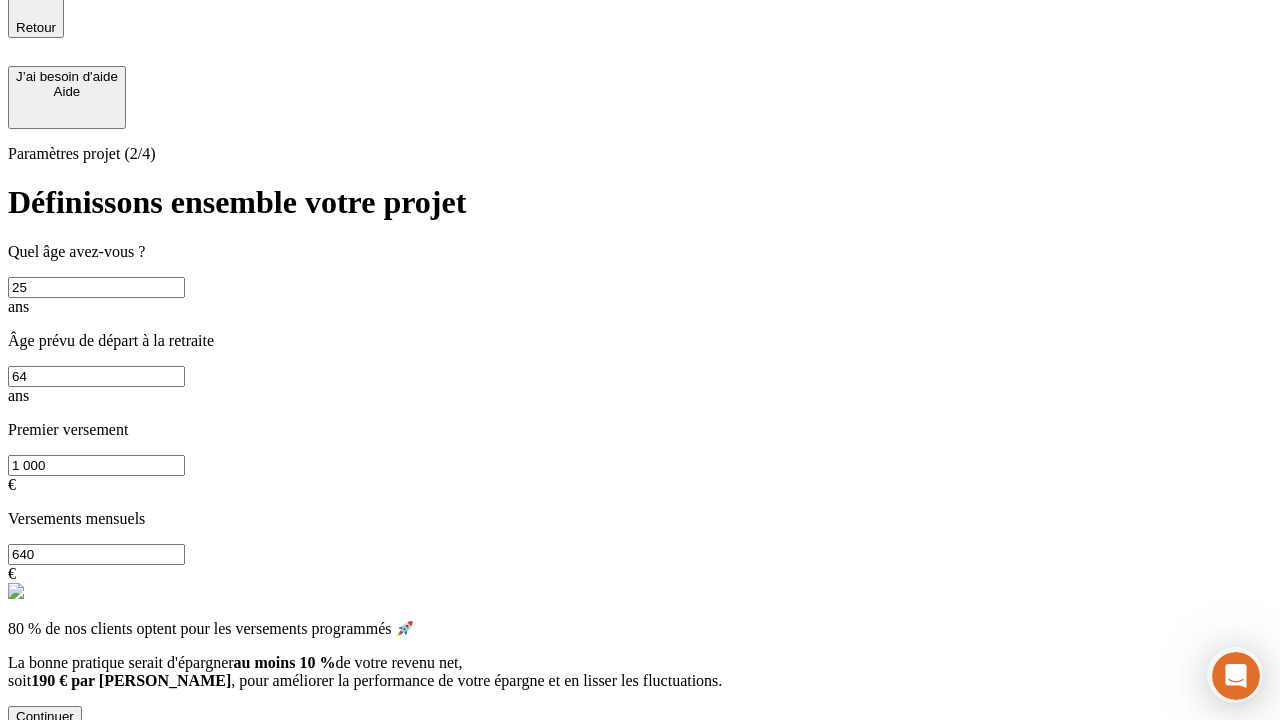scroll, scrollTop: 0, scrollLeft: 0, axis: both 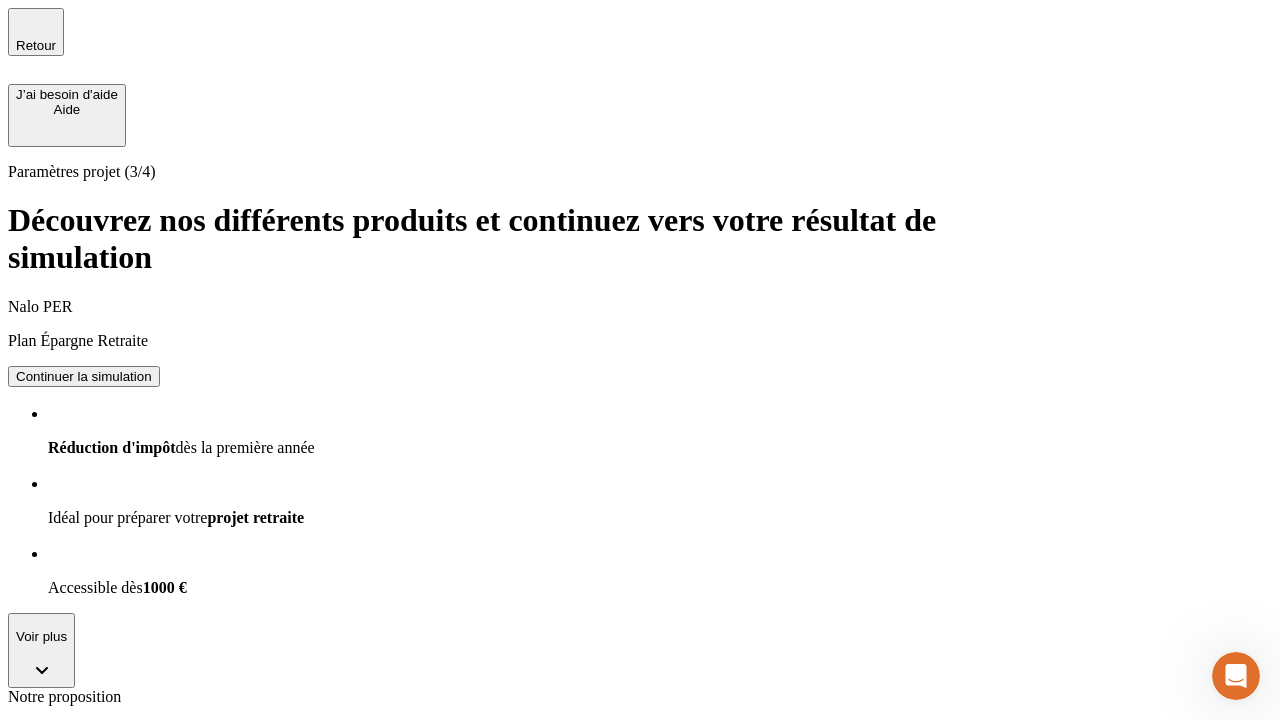 click on "Continuer la simulation" at bounding box center [84, 1239] 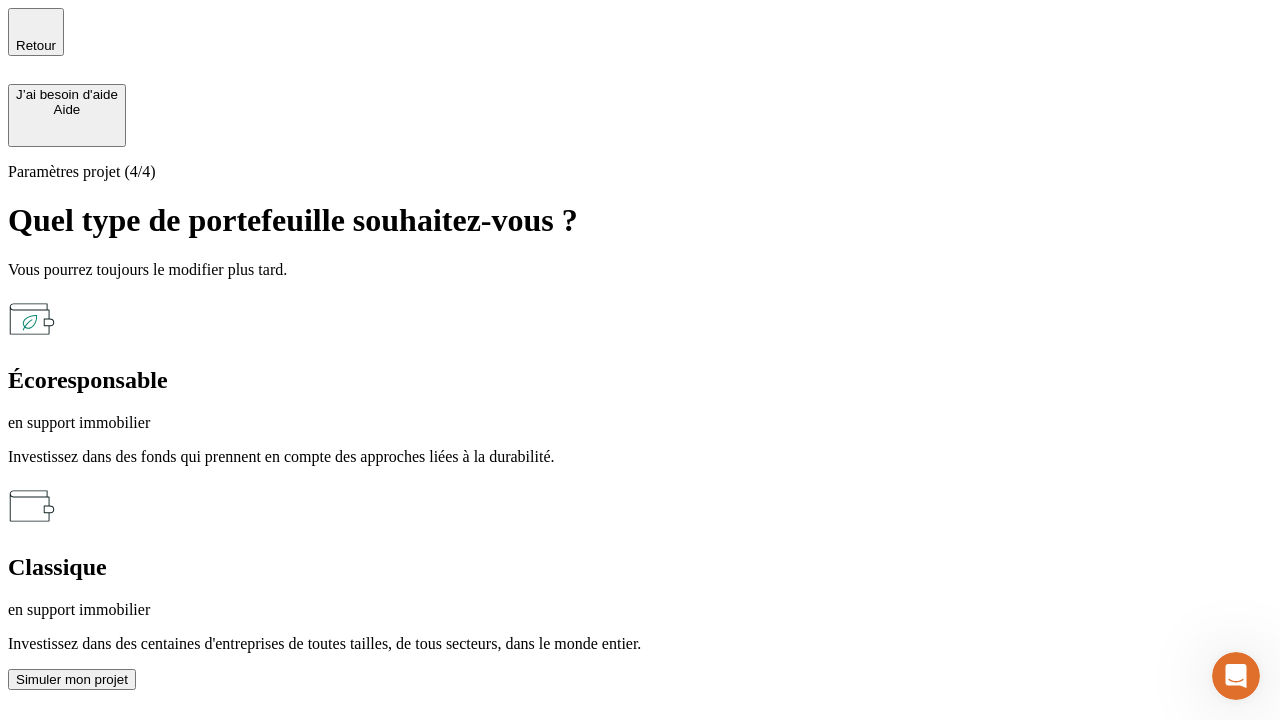 click on "en support immobilier" at bounding box center [640, 610] 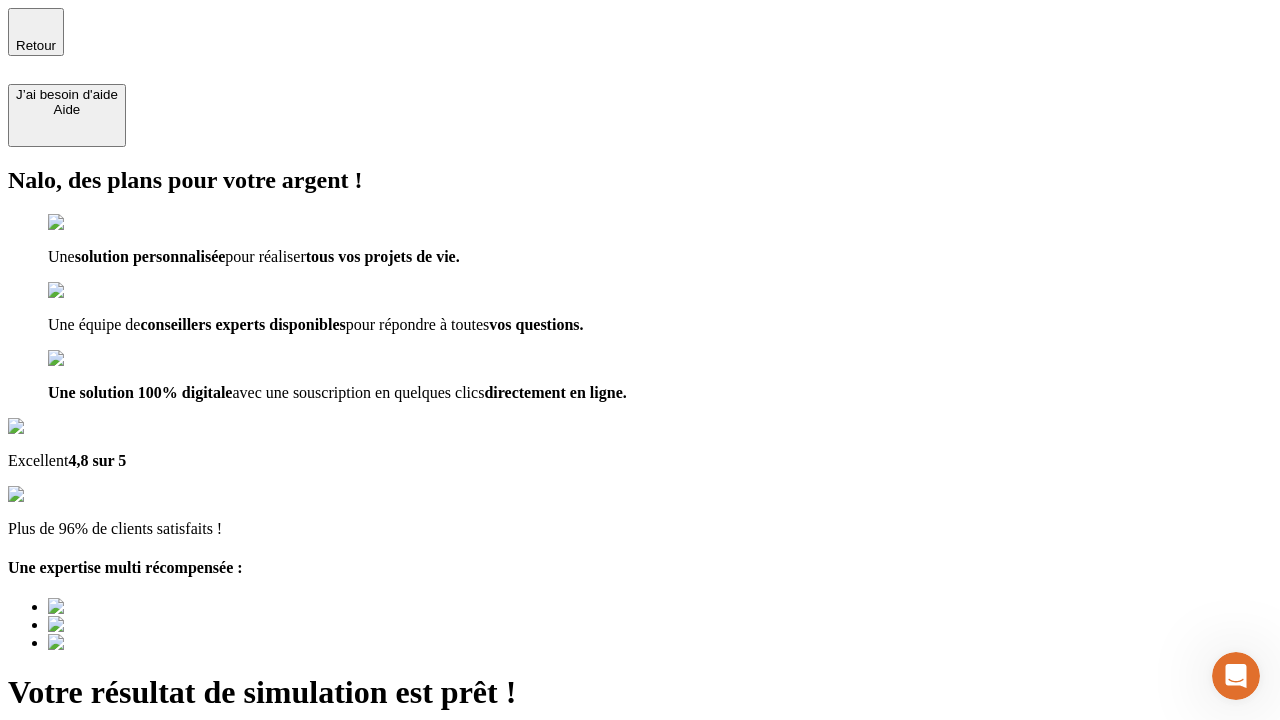 click on "Découvrir ma simulation" at bounding box center (87, 797) 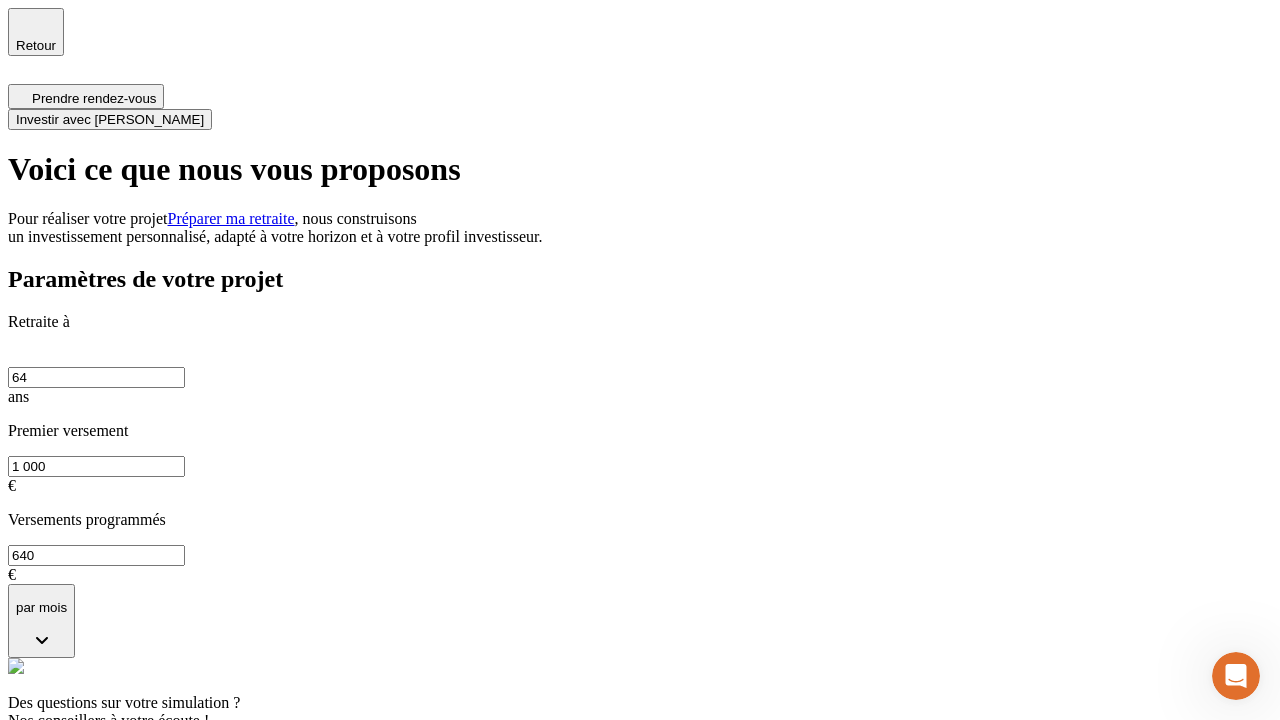 click on "Investir avec [PERSON_NAME]" at bounding box center [110, 119] 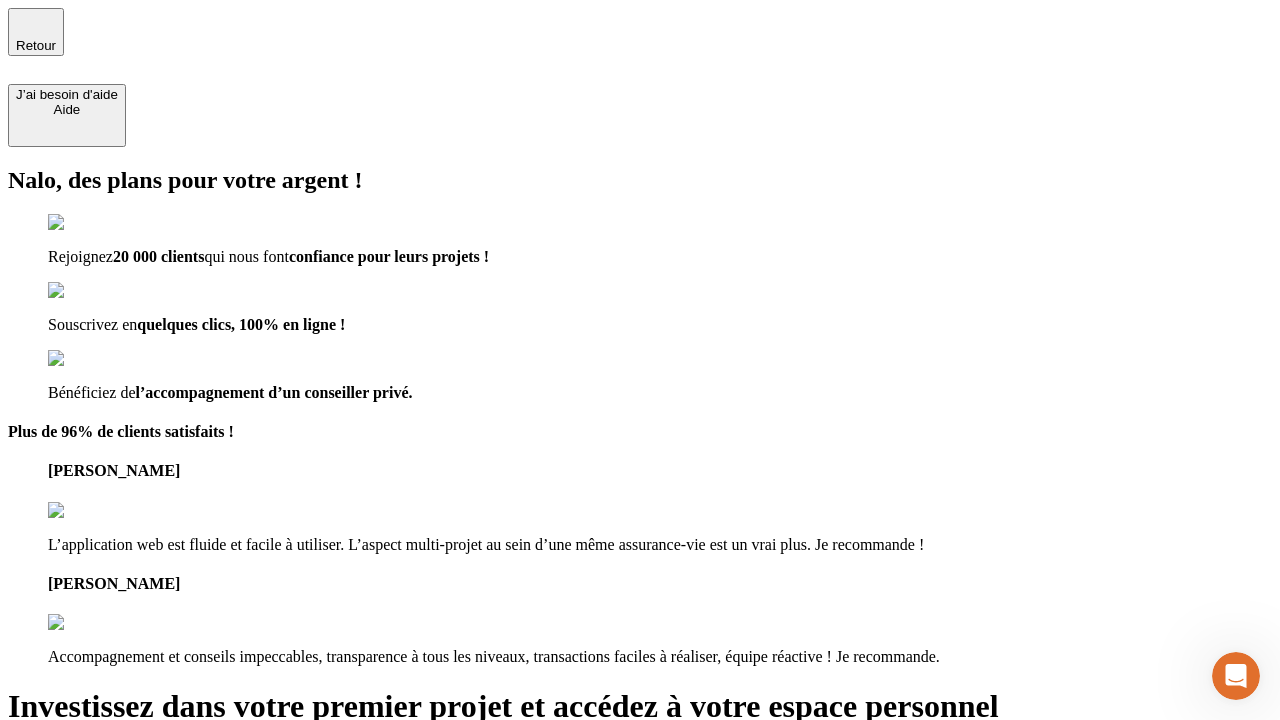 type on "[EMAIL_ADDRESS][PERSON_NAME][DOMAIN_NAME]" 